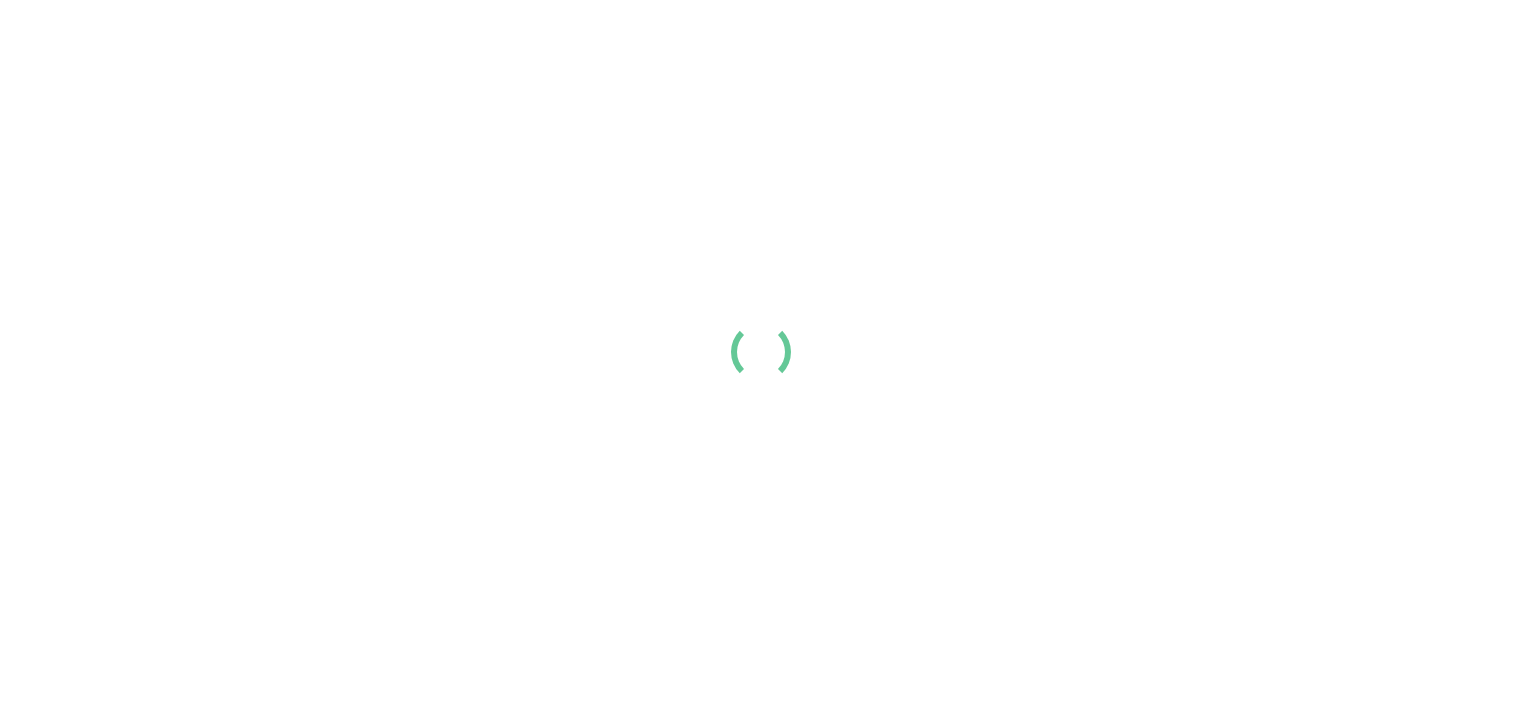 scroll, scrollTop: 0, scrollLeft: 0, axis: both 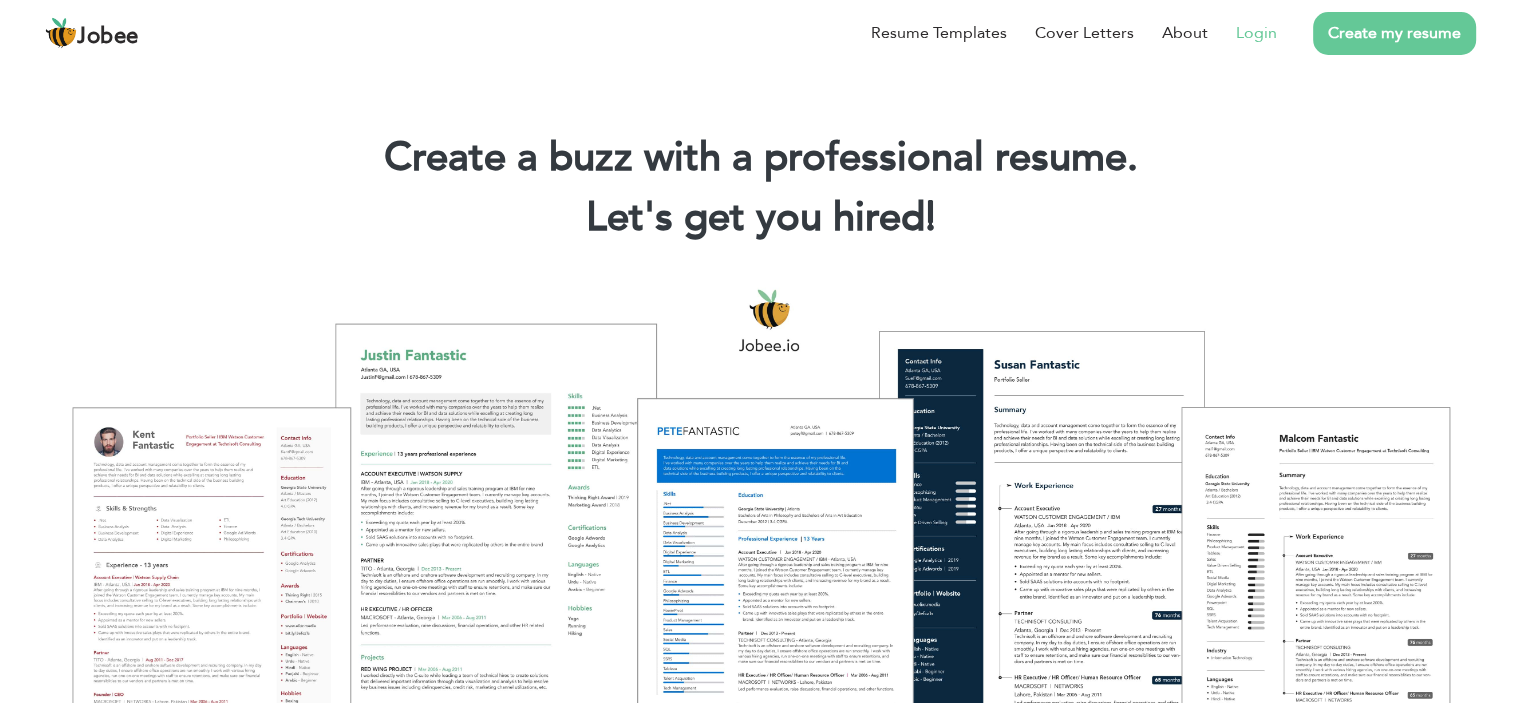 click on "Login" at bounding box center [1256, 33] 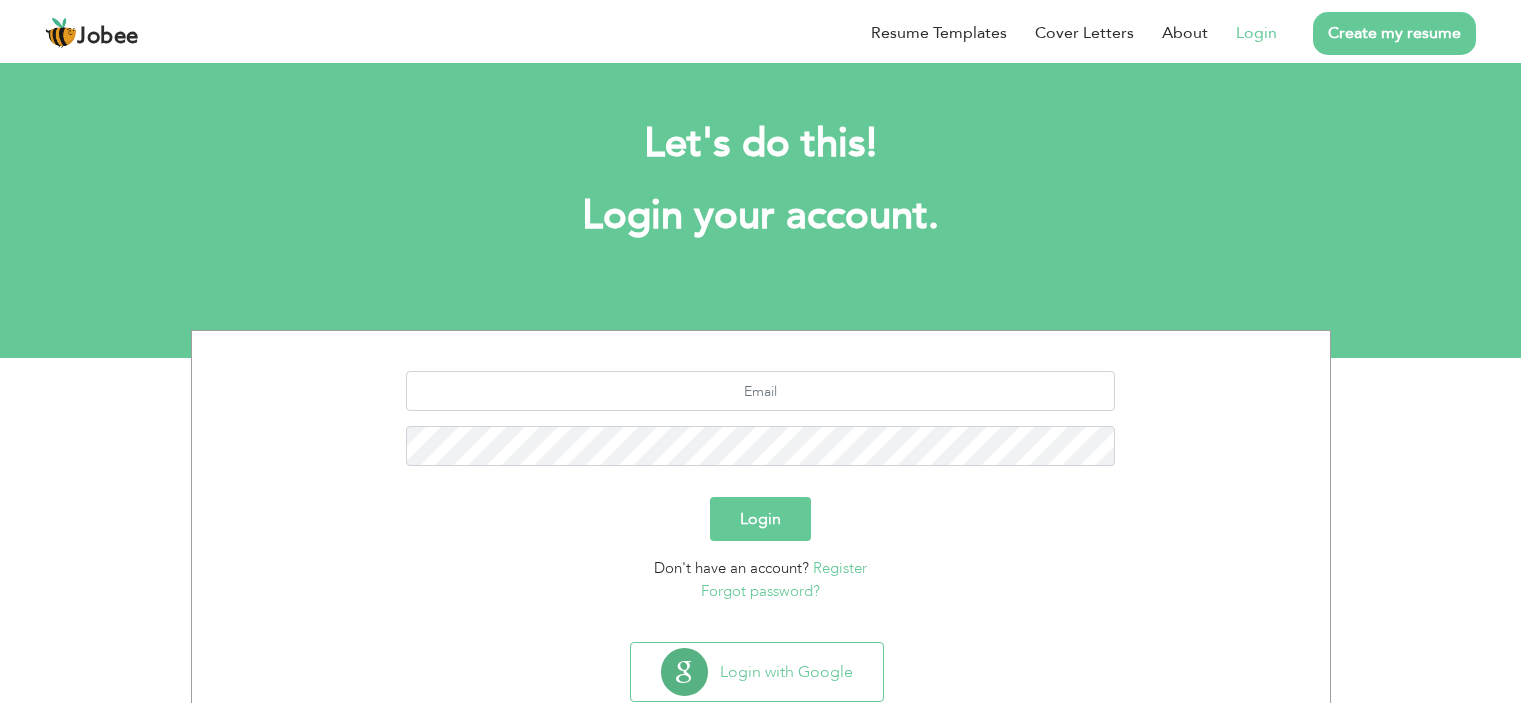 scroll, scrollTop: 0, scrollLeft: 0, axis: both 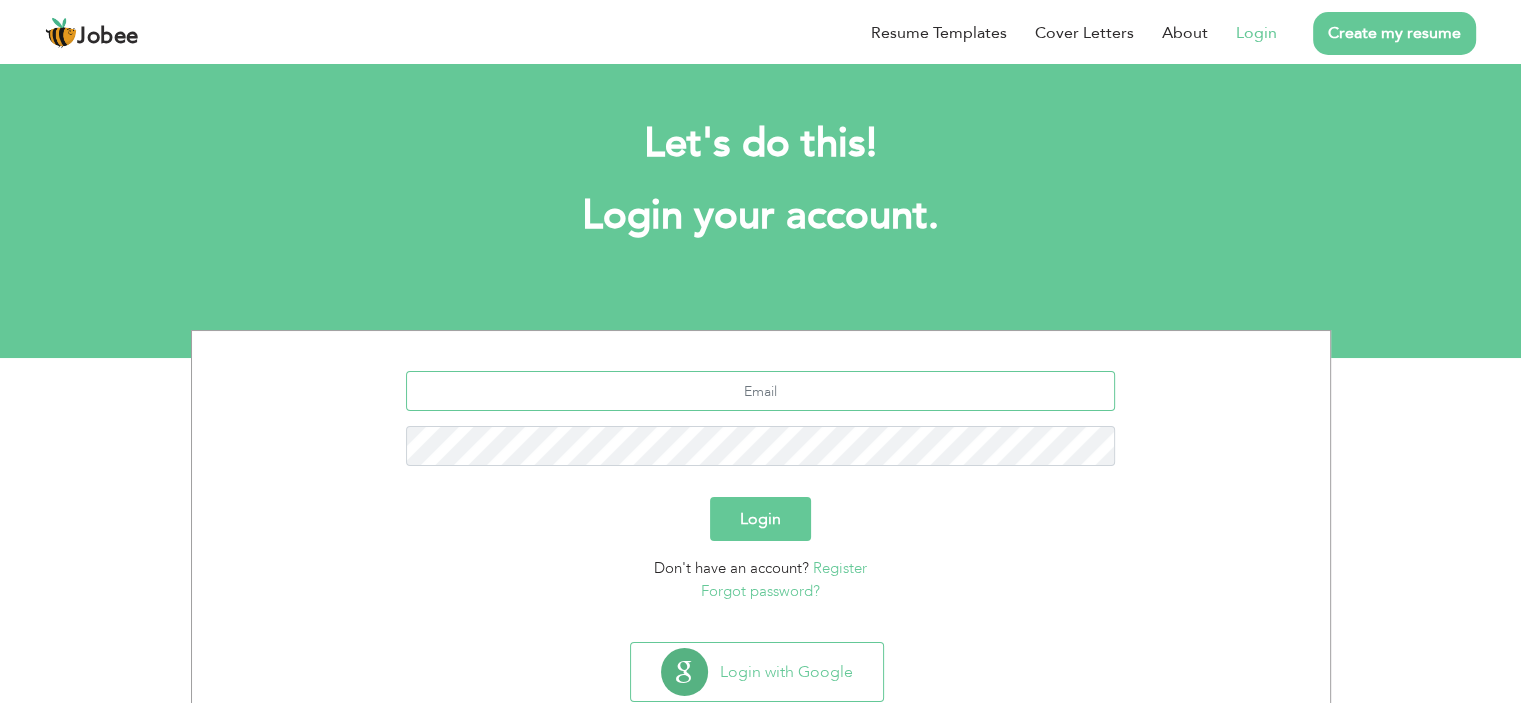 click at bounding box center [760, 391] 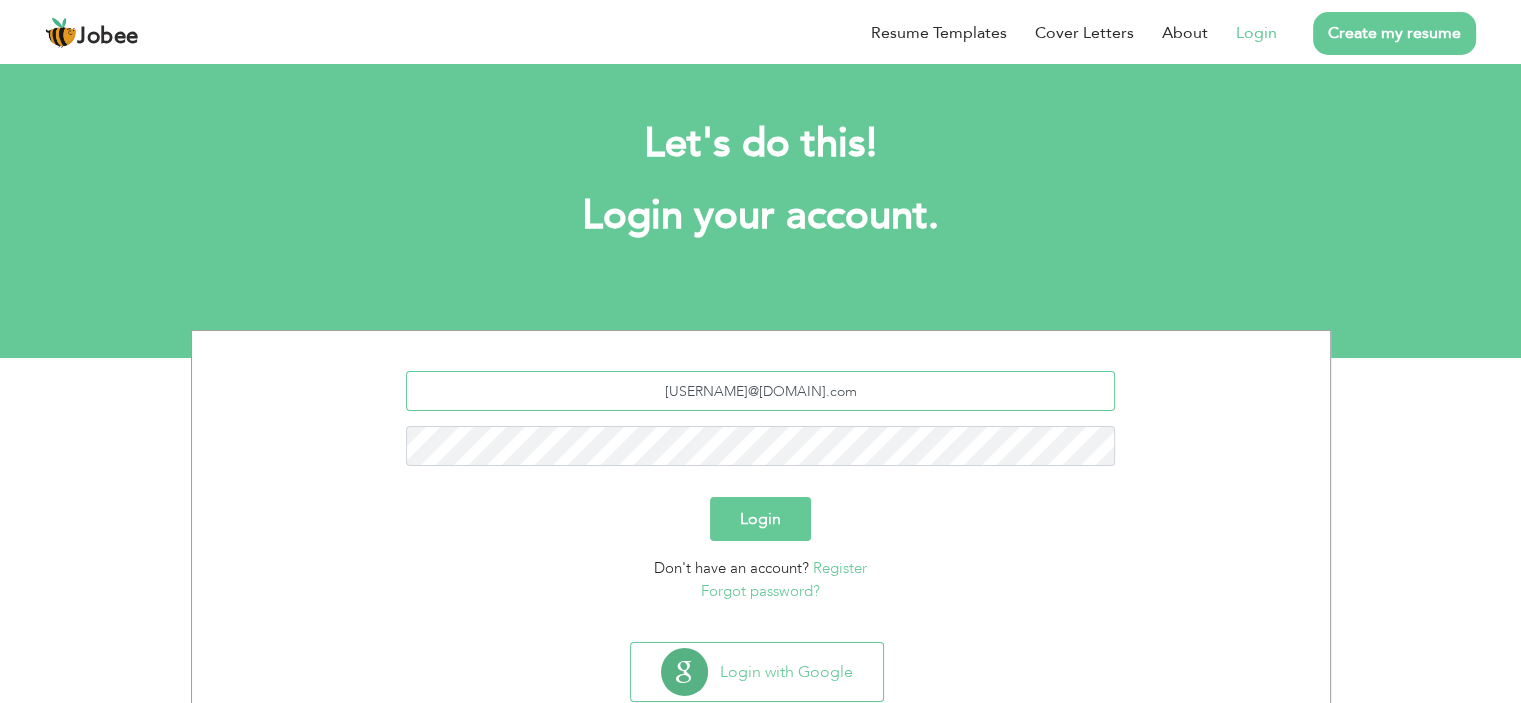type on "[USERNAME]@[DOMAIN].com" 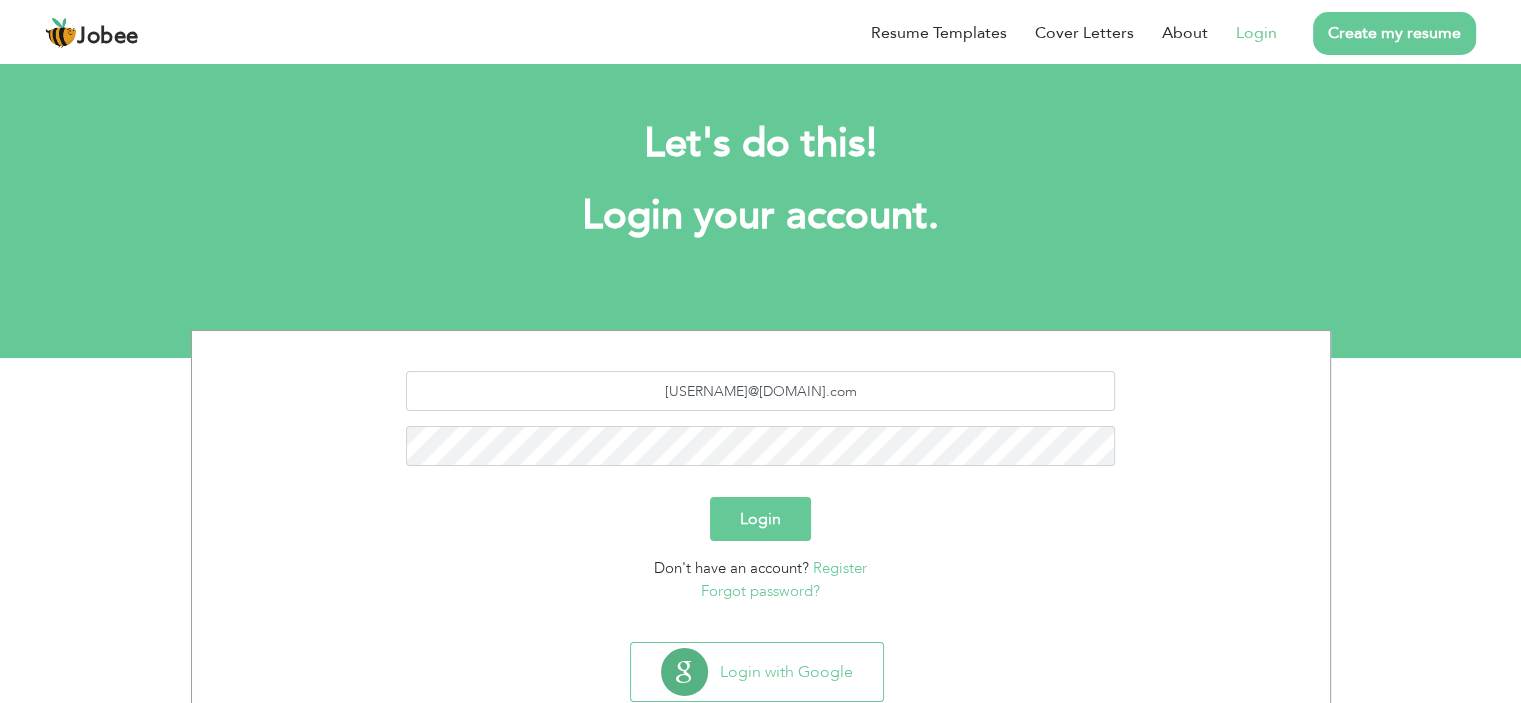 click on "Login" at bounding box center [760, 519] 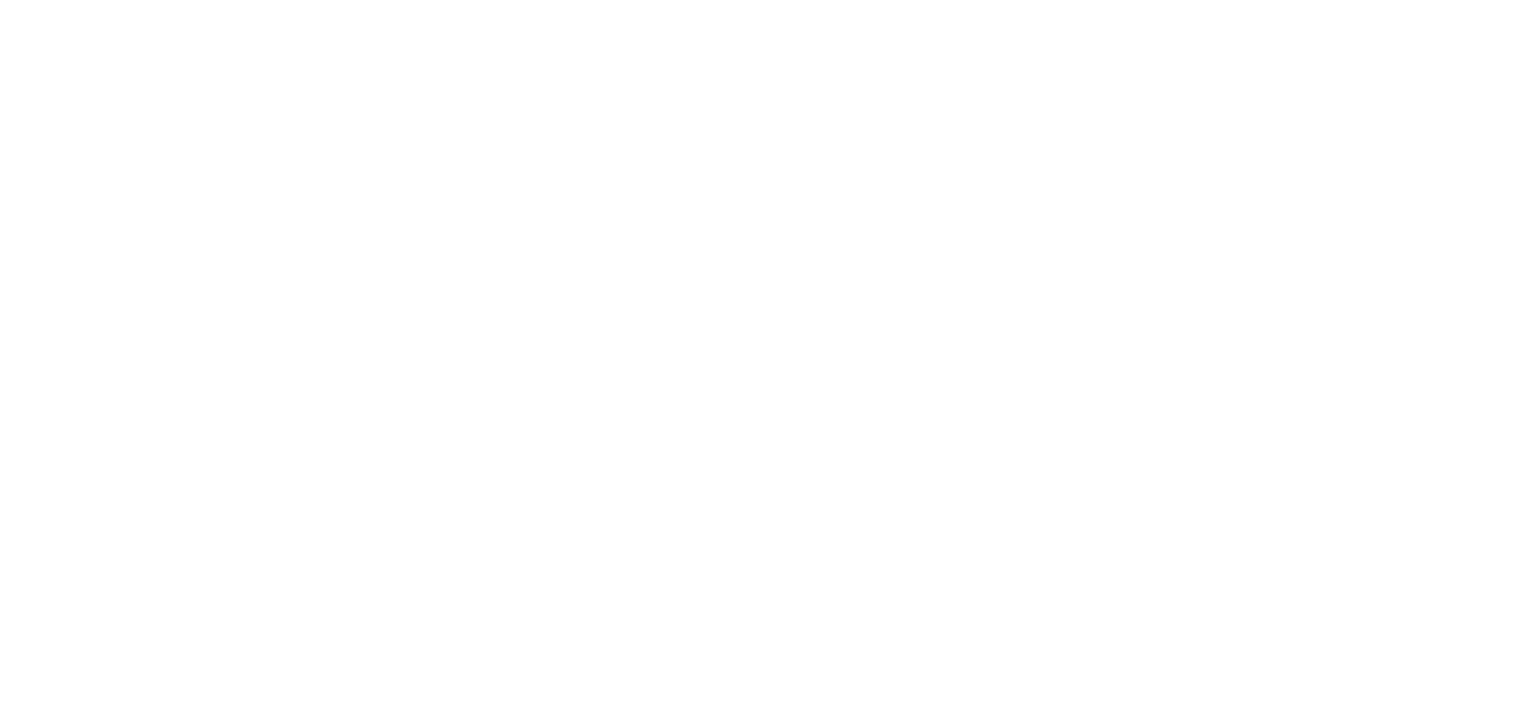 scroll, scrollTop: 0, scrollLeft: 0, axis: both 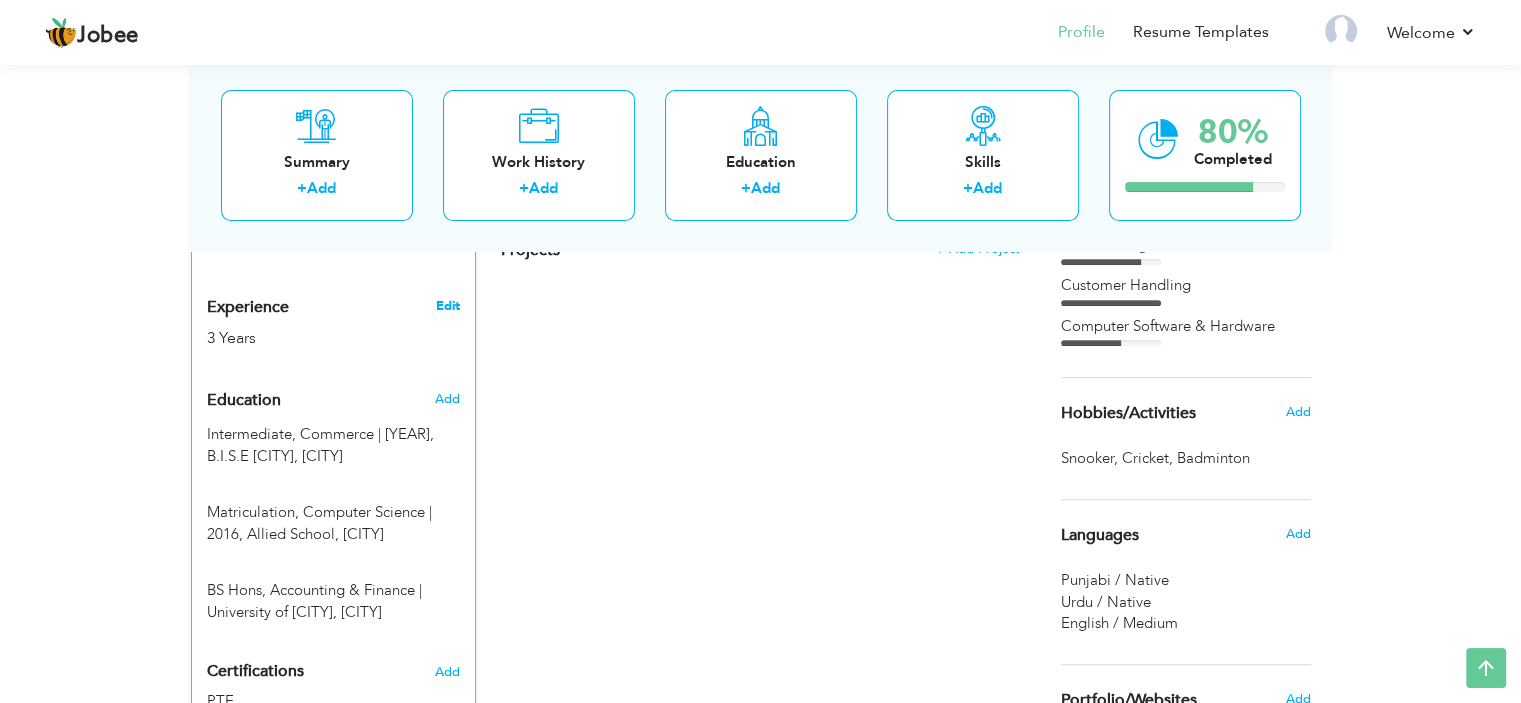 click on "Edit" at bounding box center [447, 306] 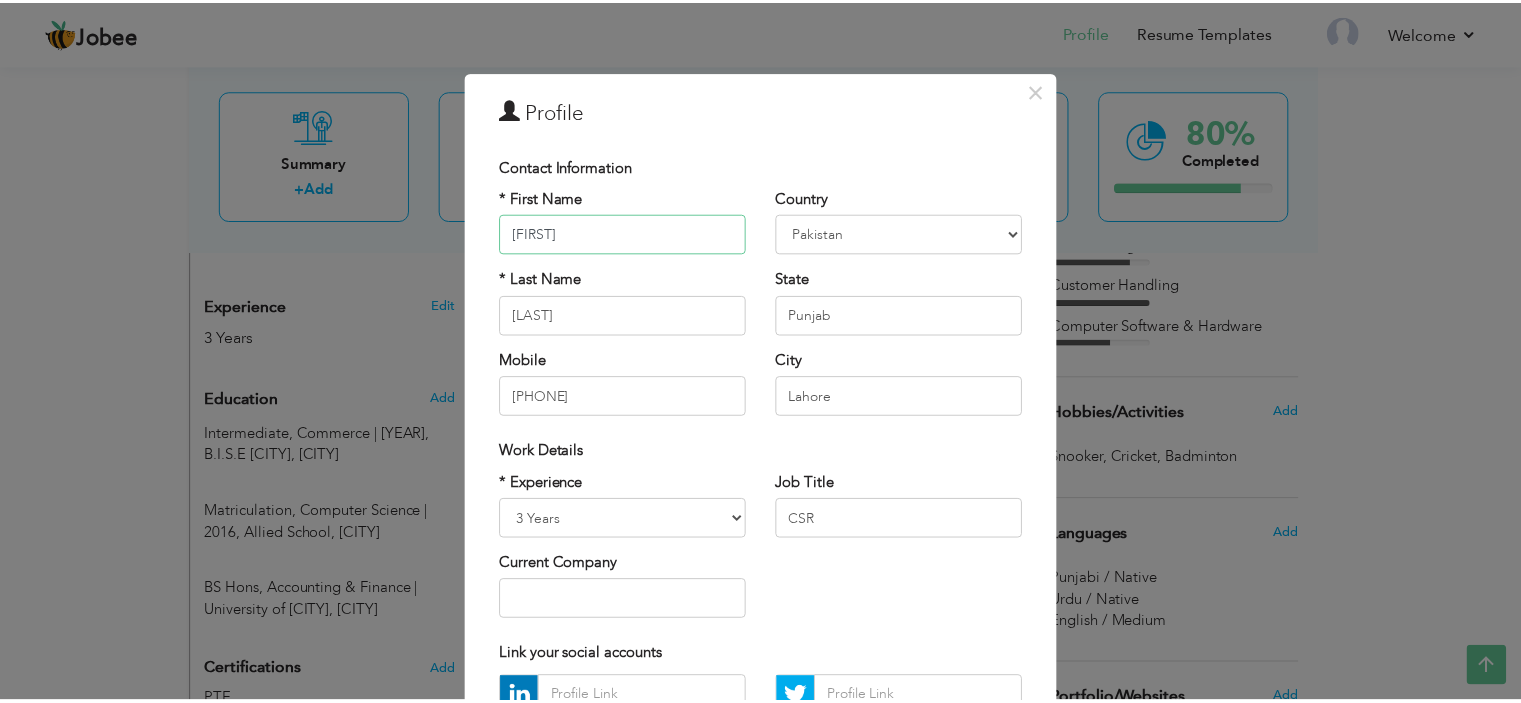 scroll, scrollTop: 205, scrollLeft: 0, axis: vertical 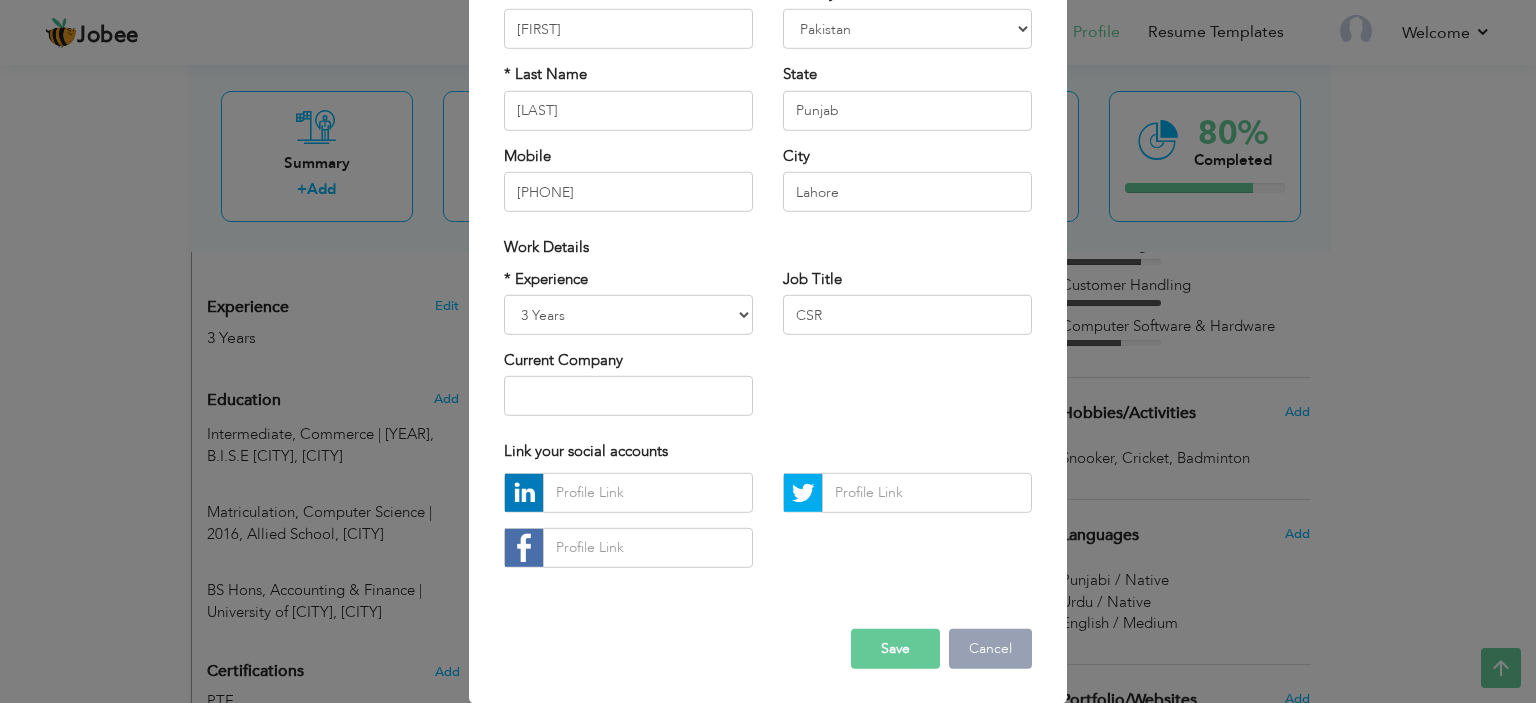 click on "Cancel" at bounding box center (990, 649) 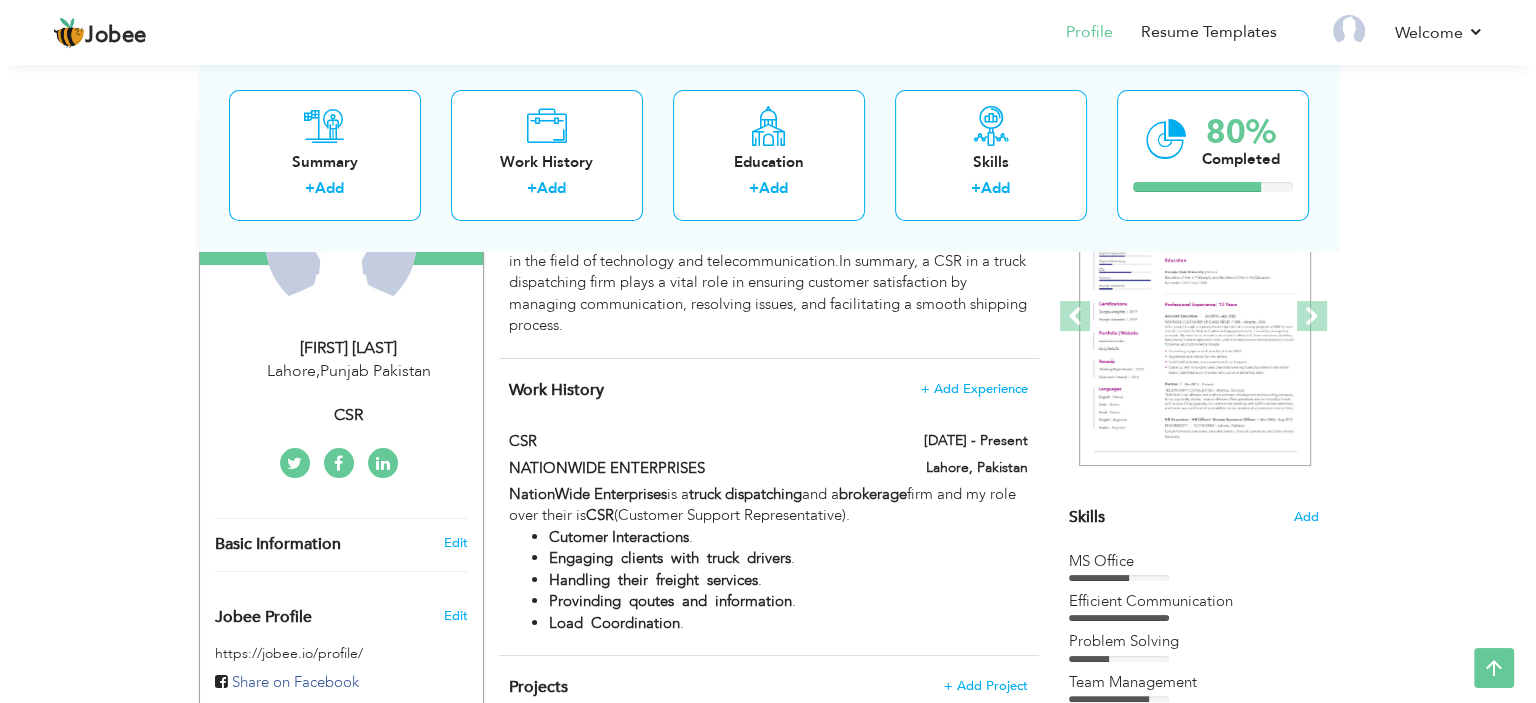 scroll, scrollTop: 246, scrollLeft: 0, axis: vertical 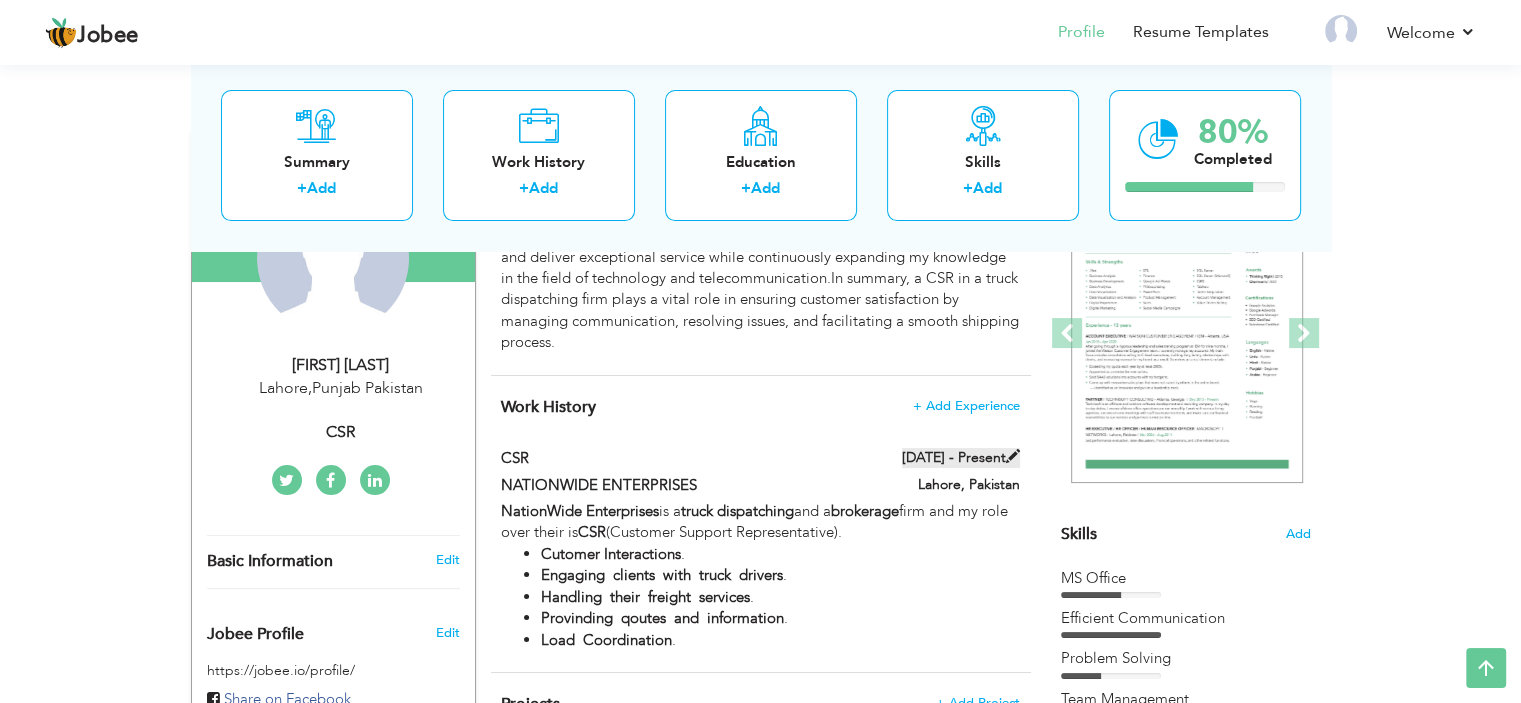 click on "01/2022 - Present" at bounding box center (961, 458) 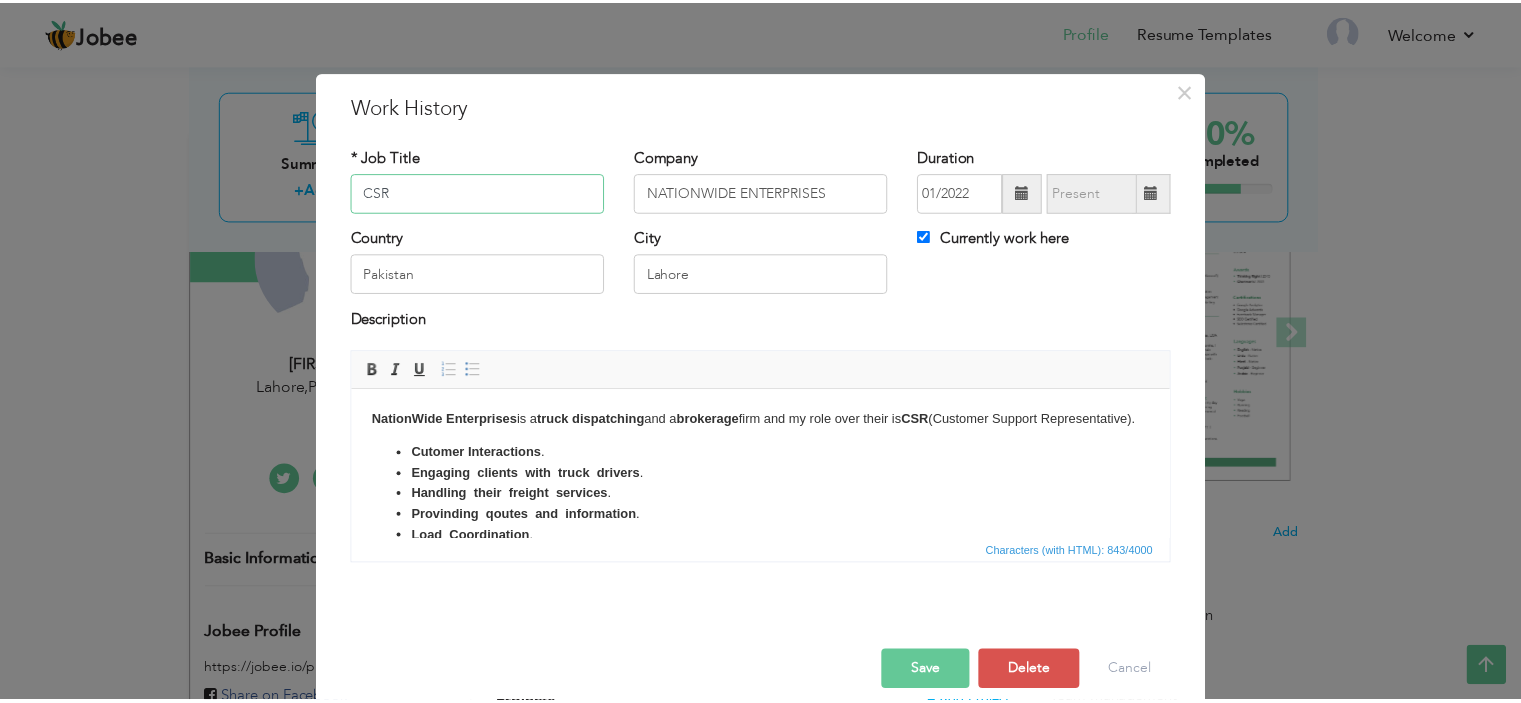 scroll, scrollTop: 23, scrollLeft: 0, axis: vertical 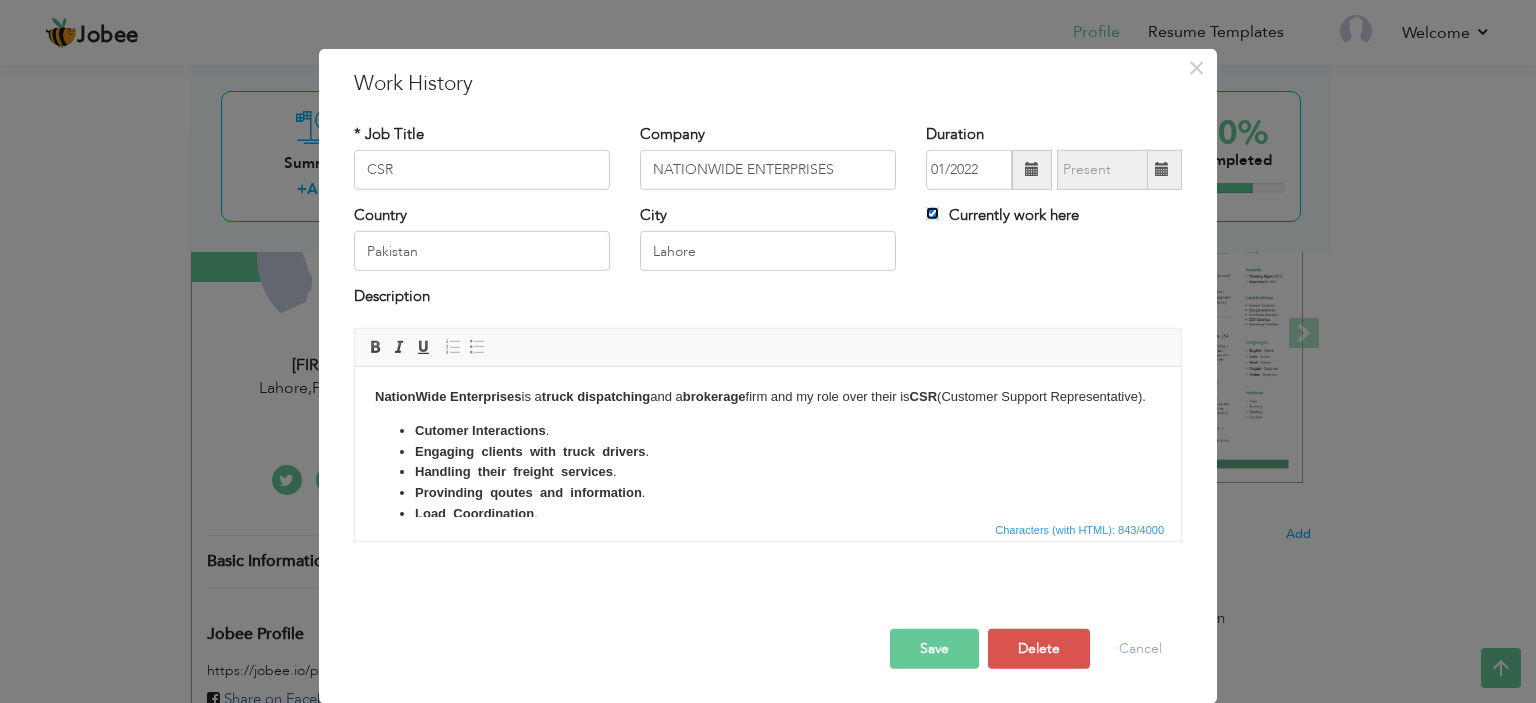 click on "Currently work here" at bounding box center [932, 213] 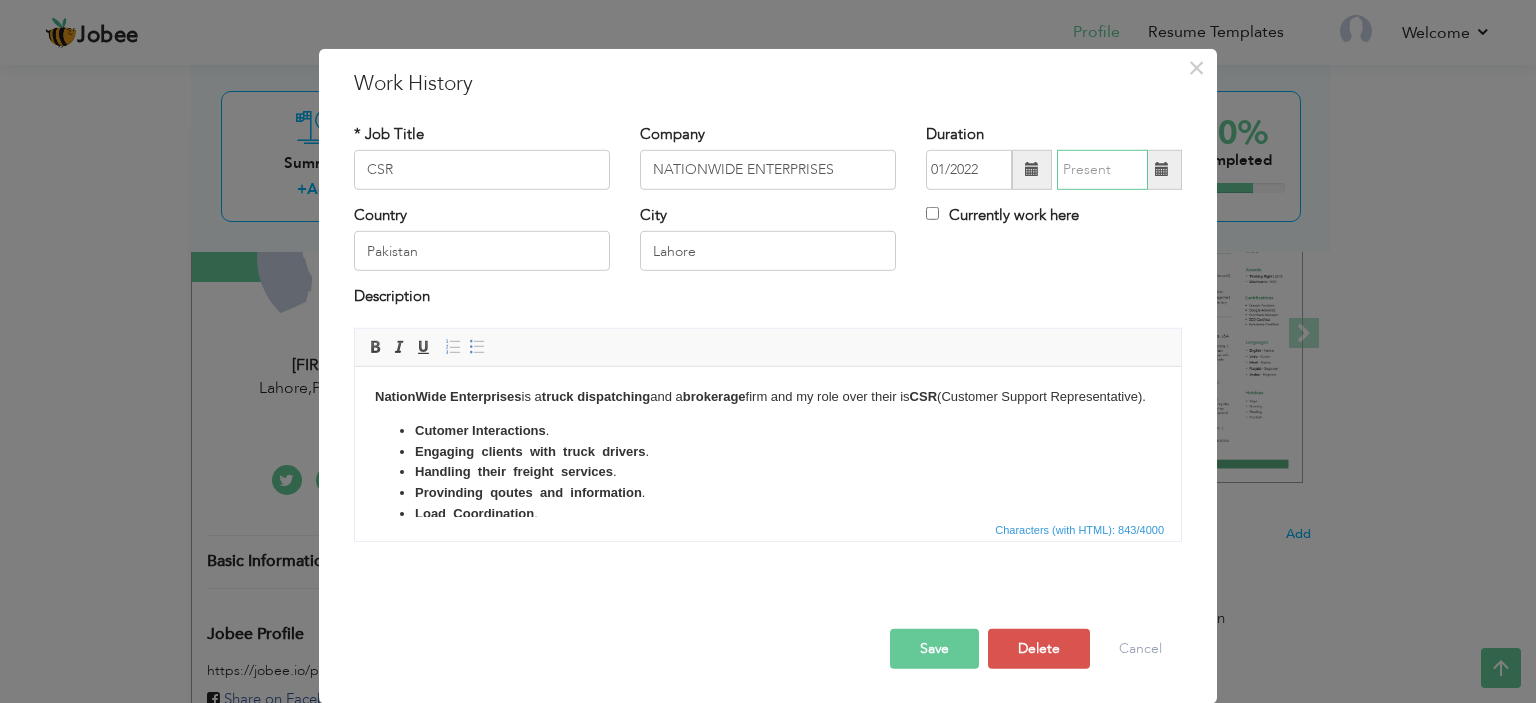 click at bounding box center (1102, 170) 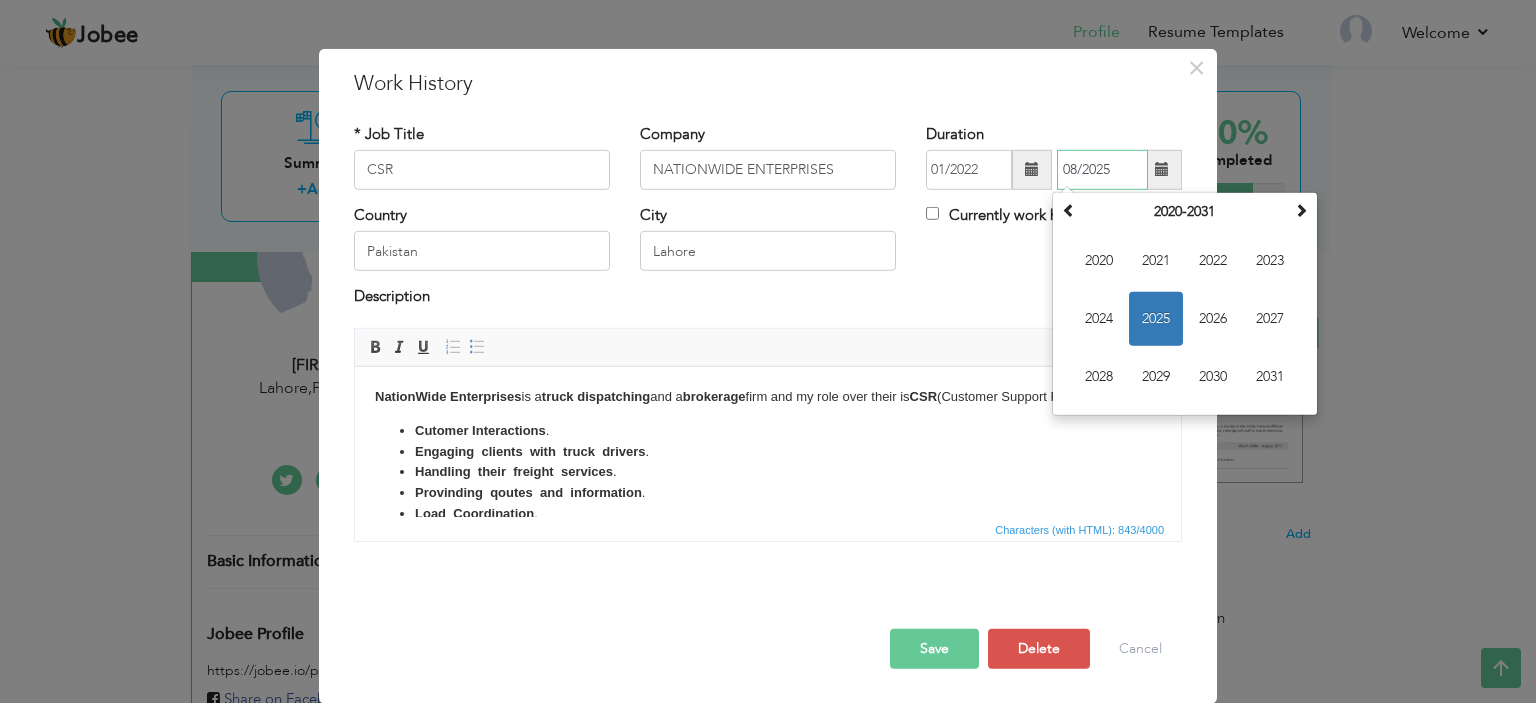 click on "08/2025" at bounding box center [1102, 170] 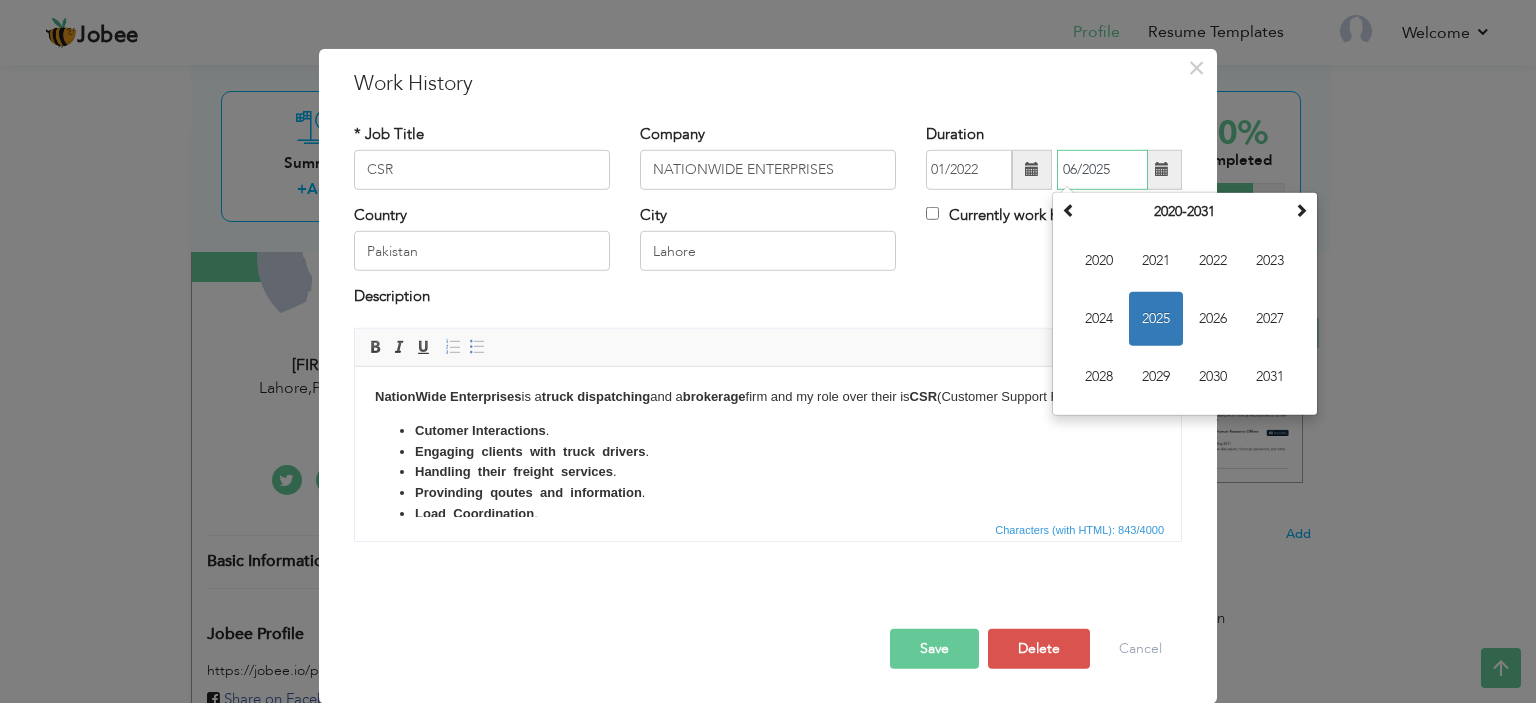 type on "06/2025" 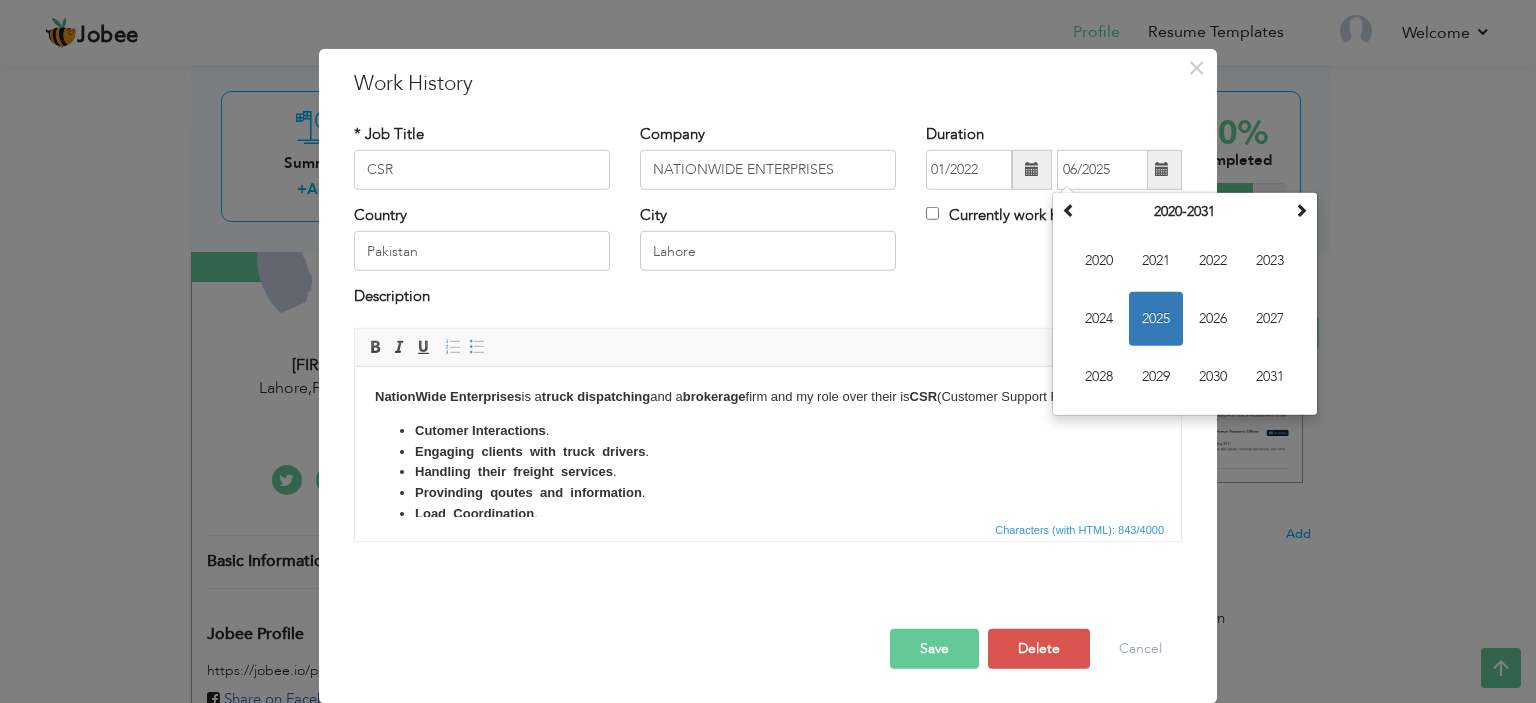 click on "* Job Title
CSR
Company
NATIONWIDE ENTERPRISES
Duration
01/2022 06/2025 August 2025 Su Mo Tu We Th Fr Sa 27 28 29 30 31" at bounding box center (768, 339) 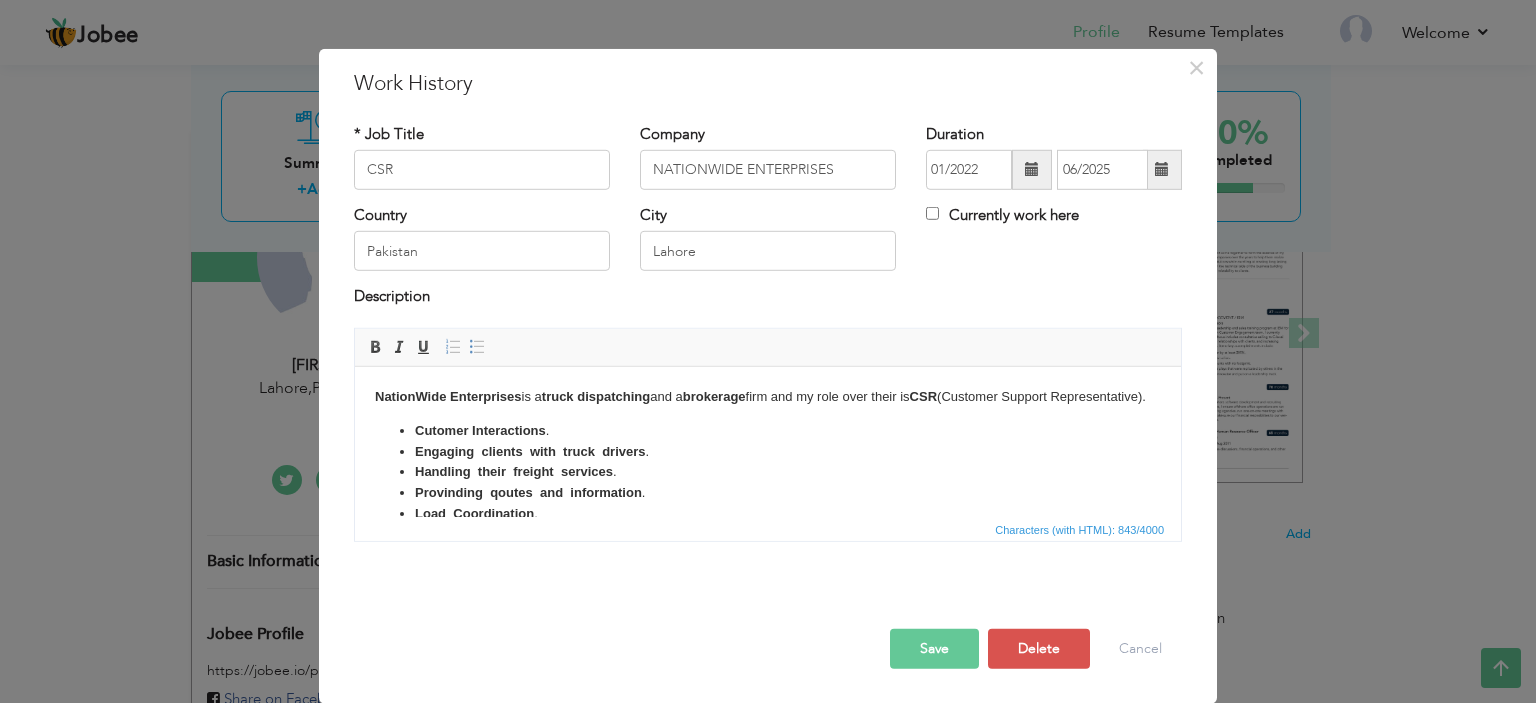 click on "Save" at bounding box center (934, 649) 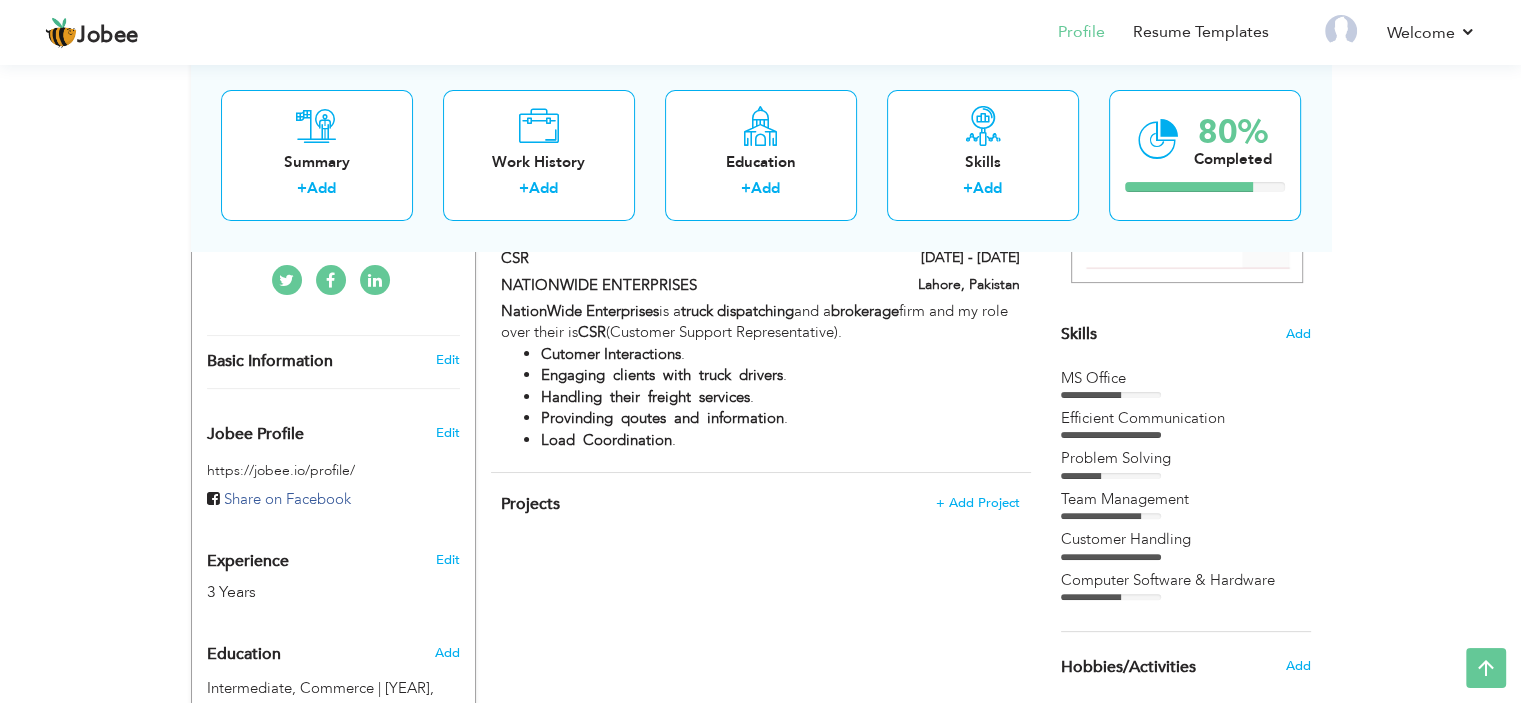 scroll, scrollTop: 0, scrollLeft: 0, axis: both 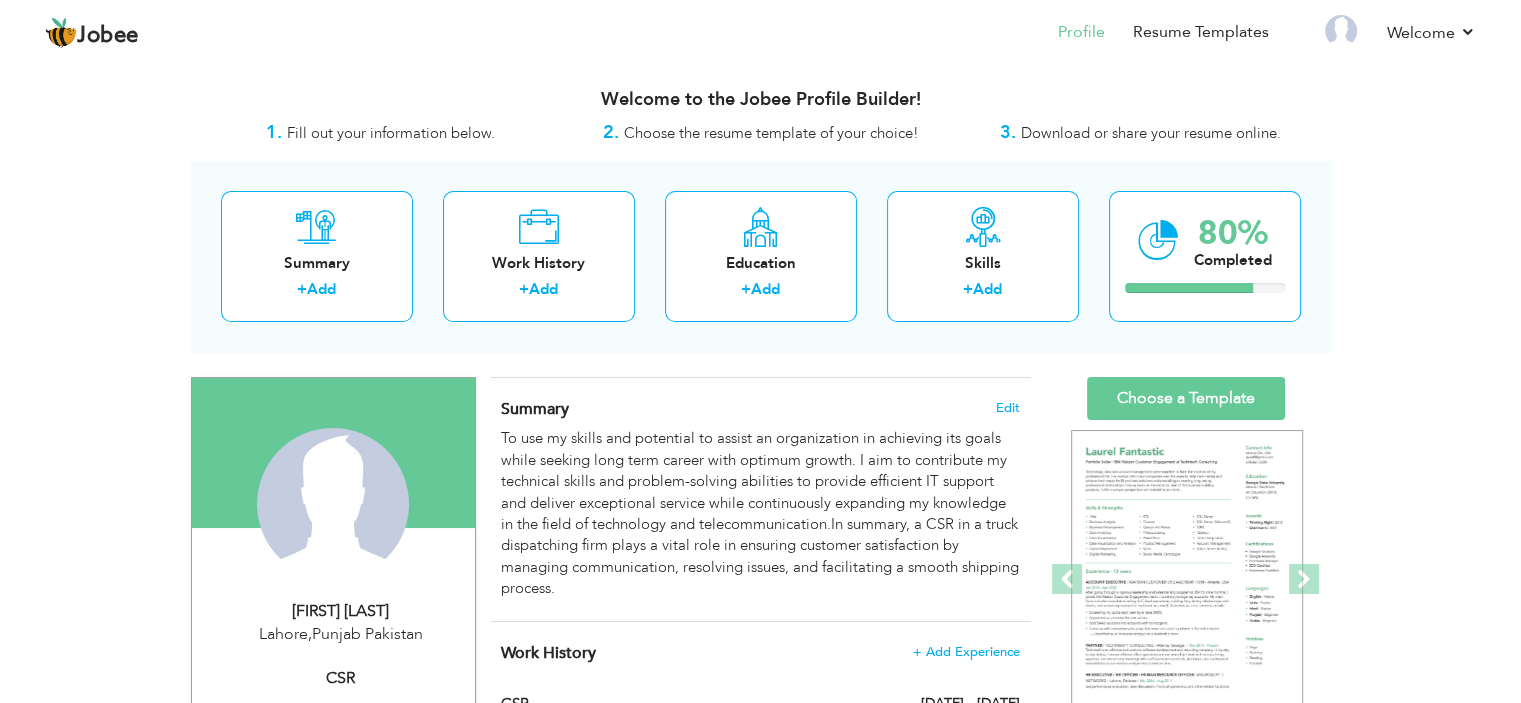 click on "Change
Remove
Ammar Ijaz
Lahore ,  Punjab Pakistan
CSR ×  Upload Photo ×" at bounding box center (761, 1001) 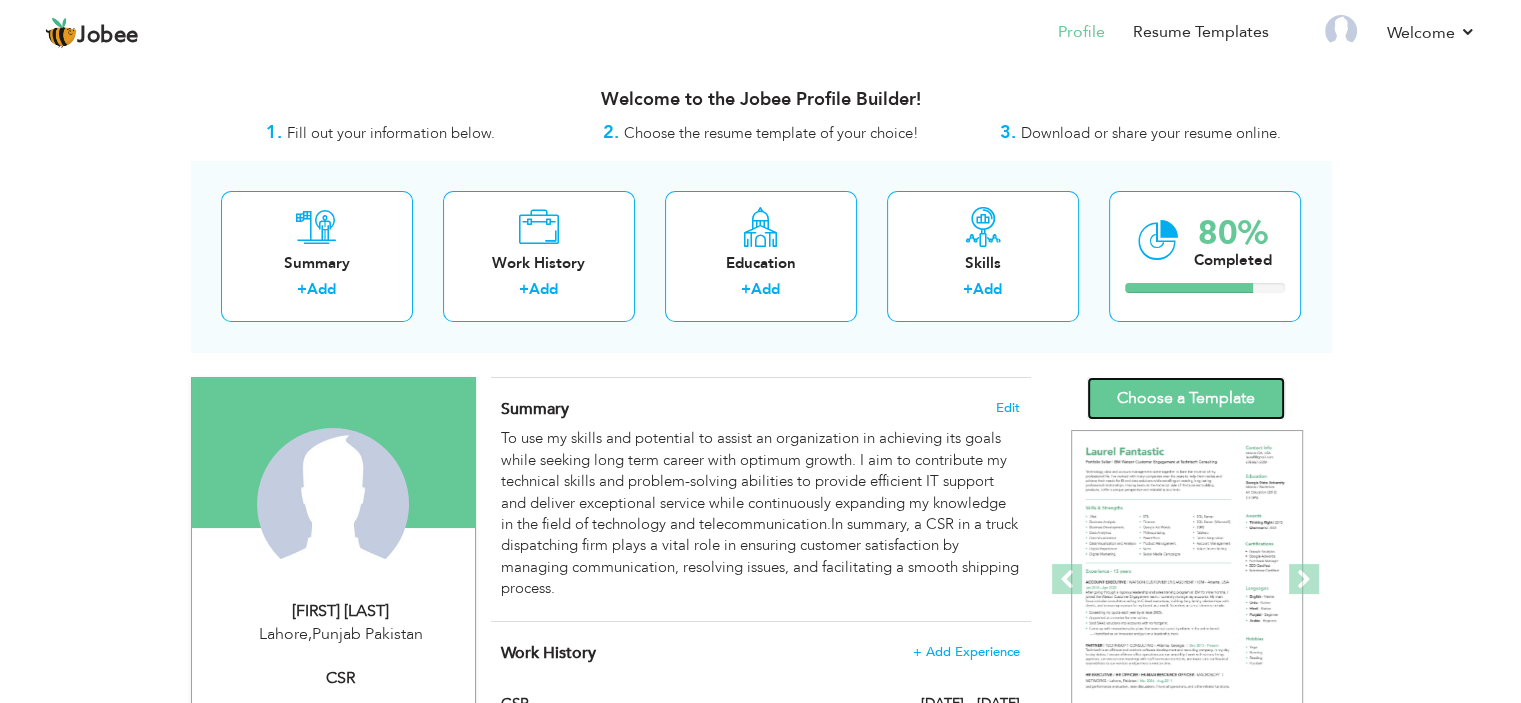 click on "Choose a Template" at bounding box center [1186, 398] 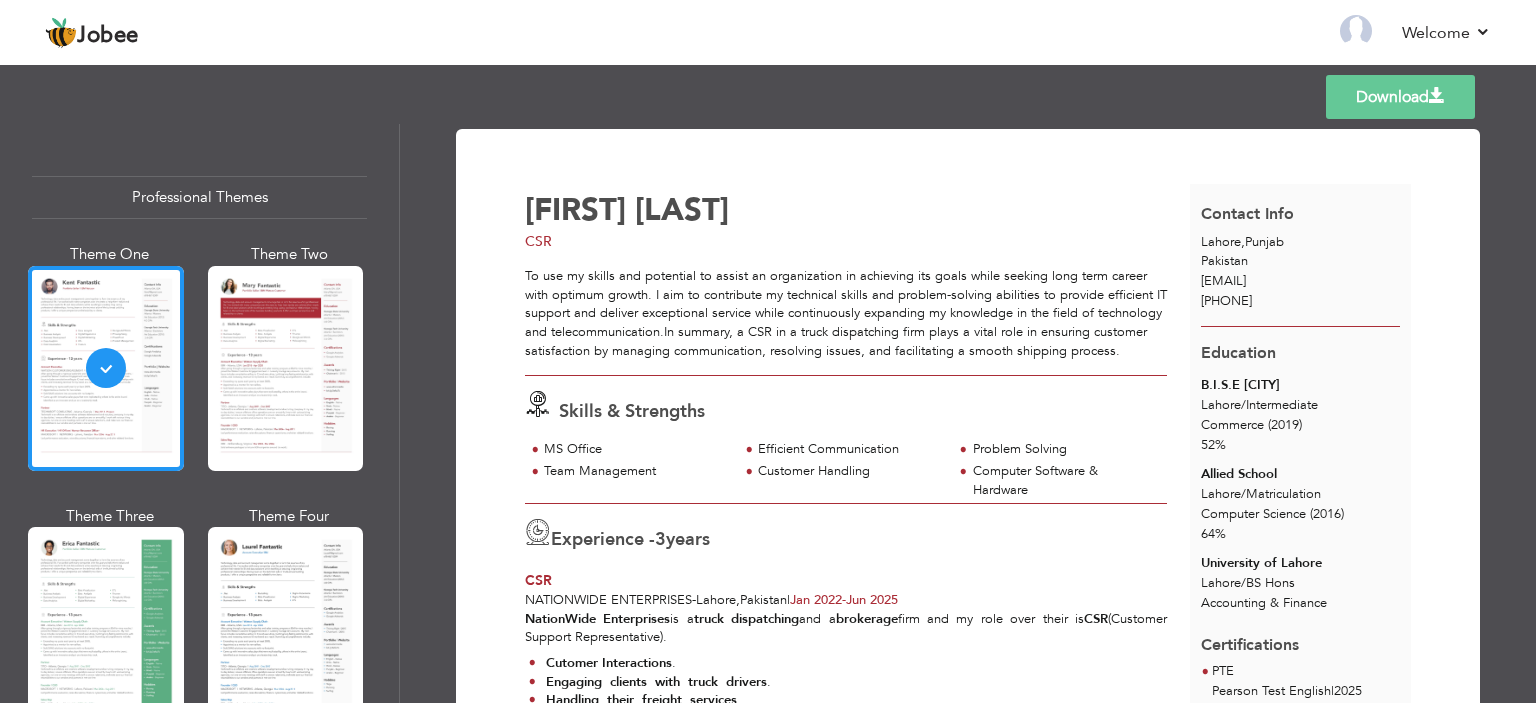 scroll, scrollTop: 0, scrollLeft: 0, axis: both 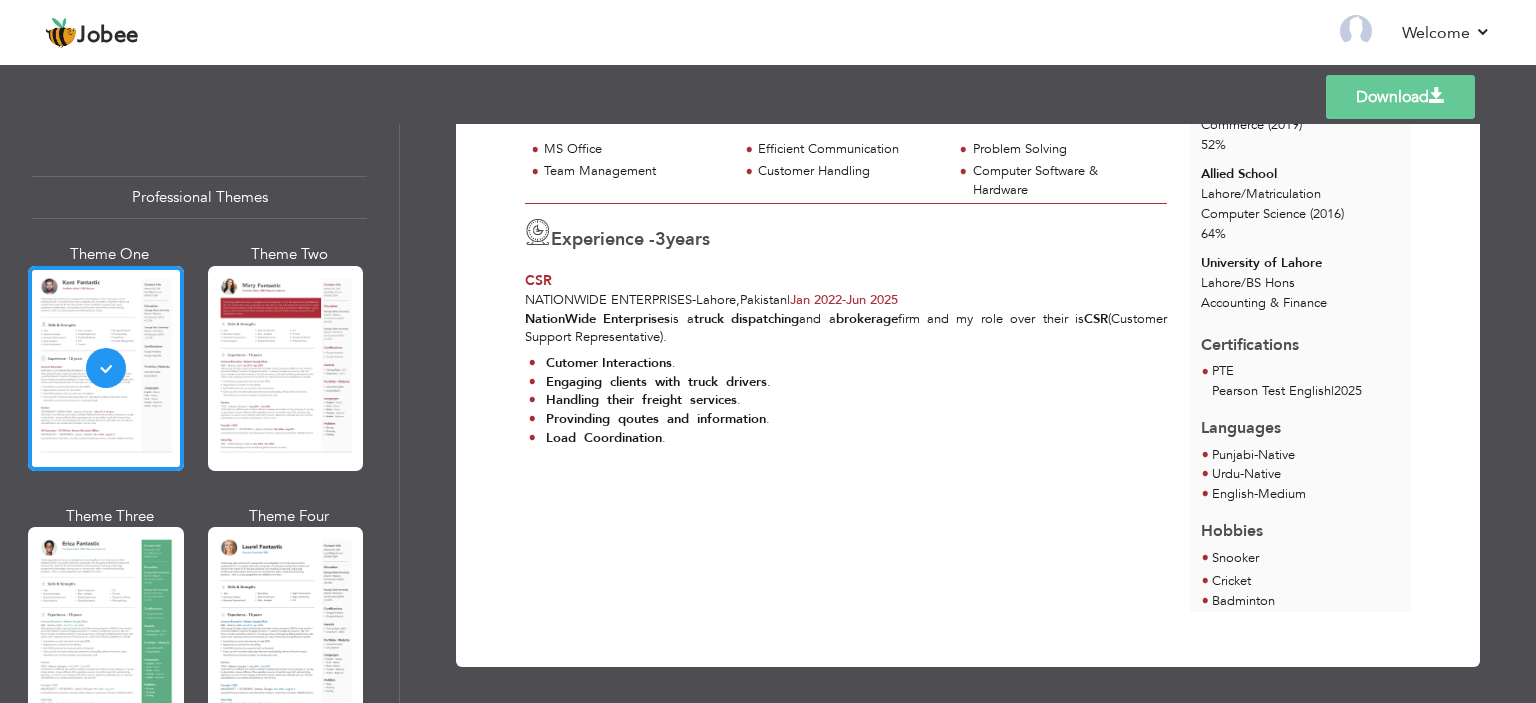 click on "Download" at bounding box center (1400, 97) 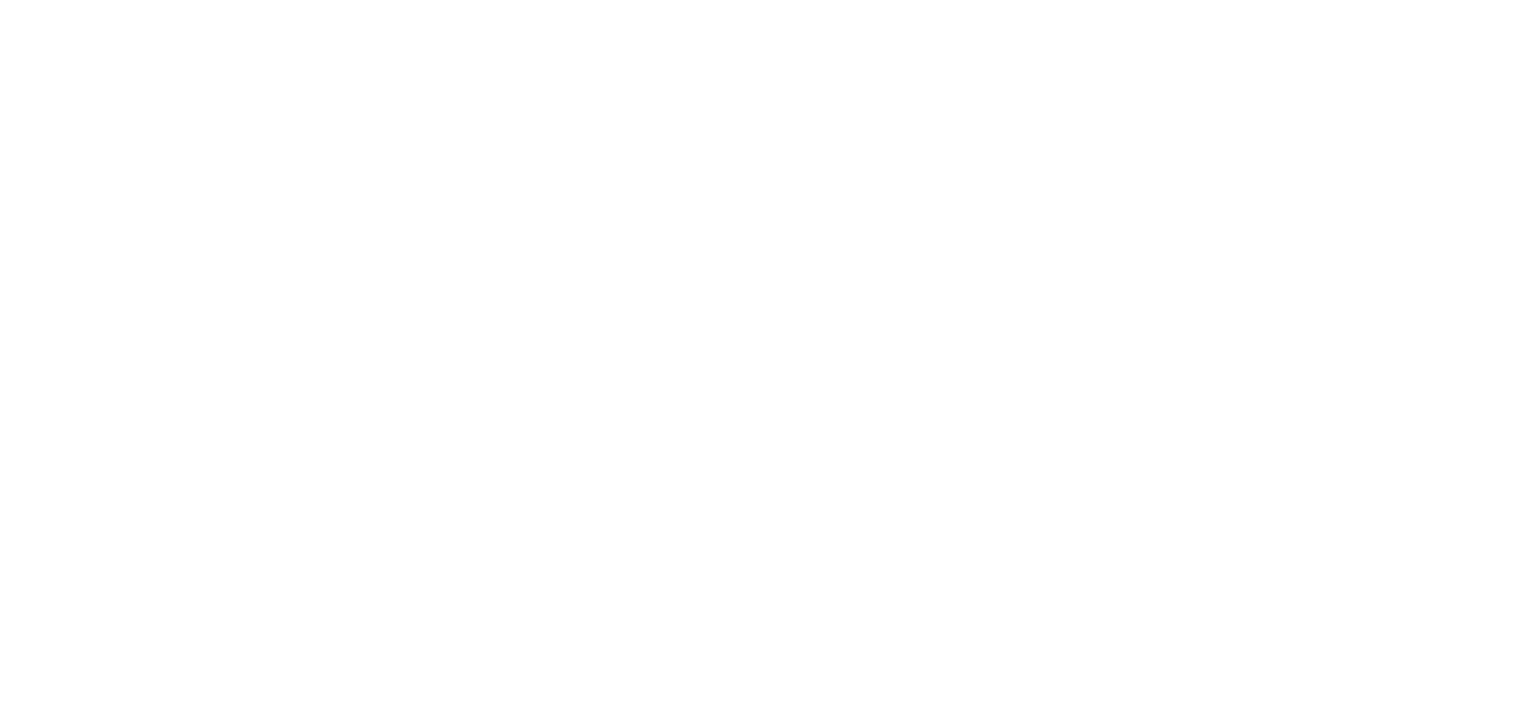scroll, scrollTop: 0, scrollLeft: 0, axis: both 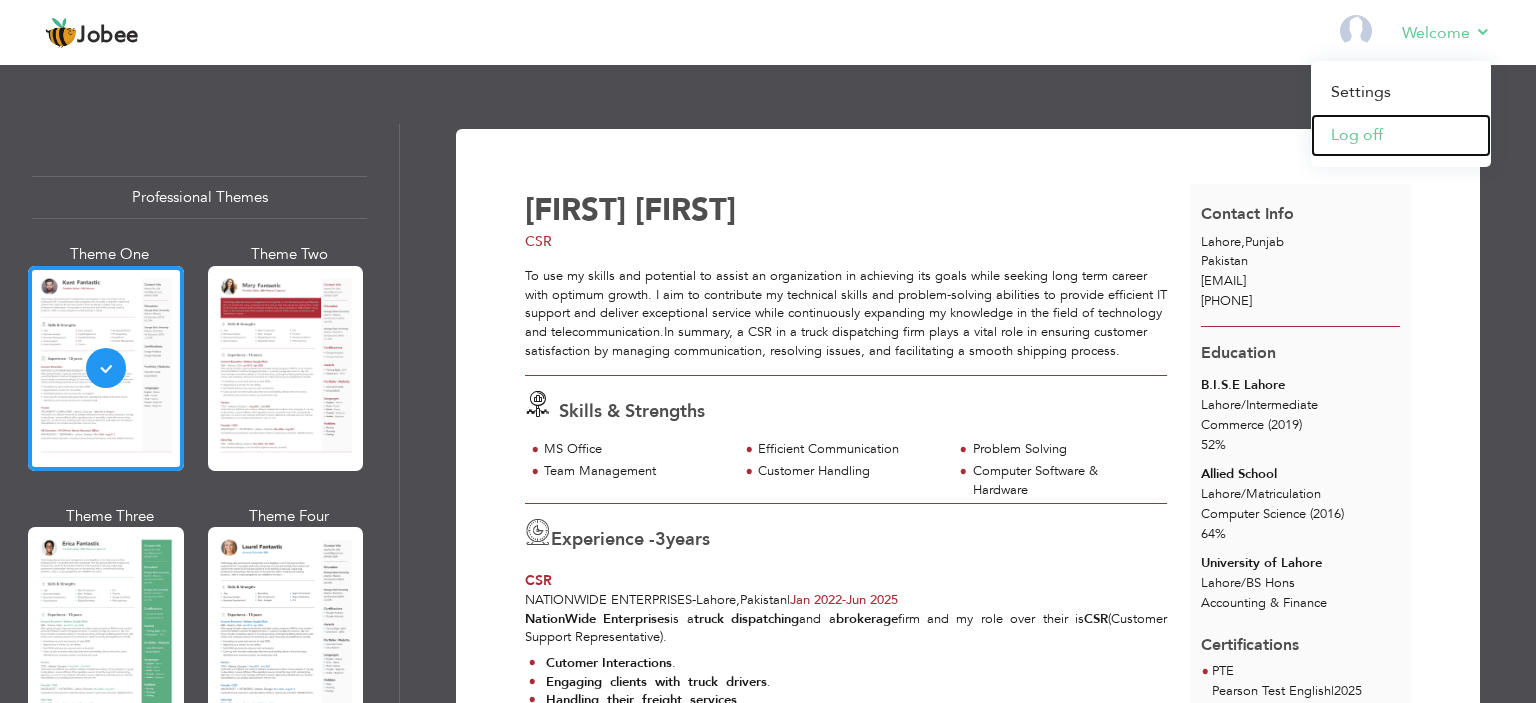 click on "Log off" at bounding box center (1401, 135) 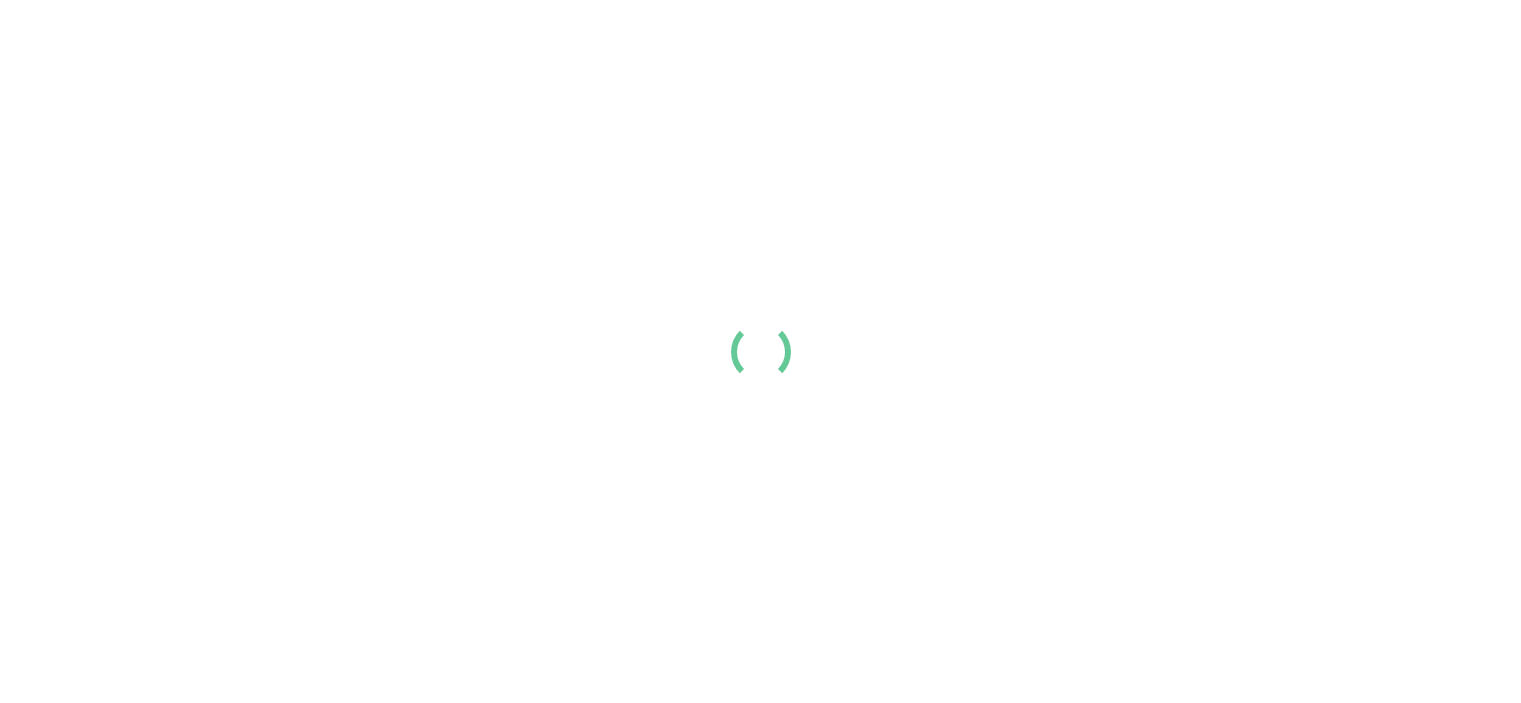 scroll, scrollTop: 0, scrollLeft: 0, axis: both 